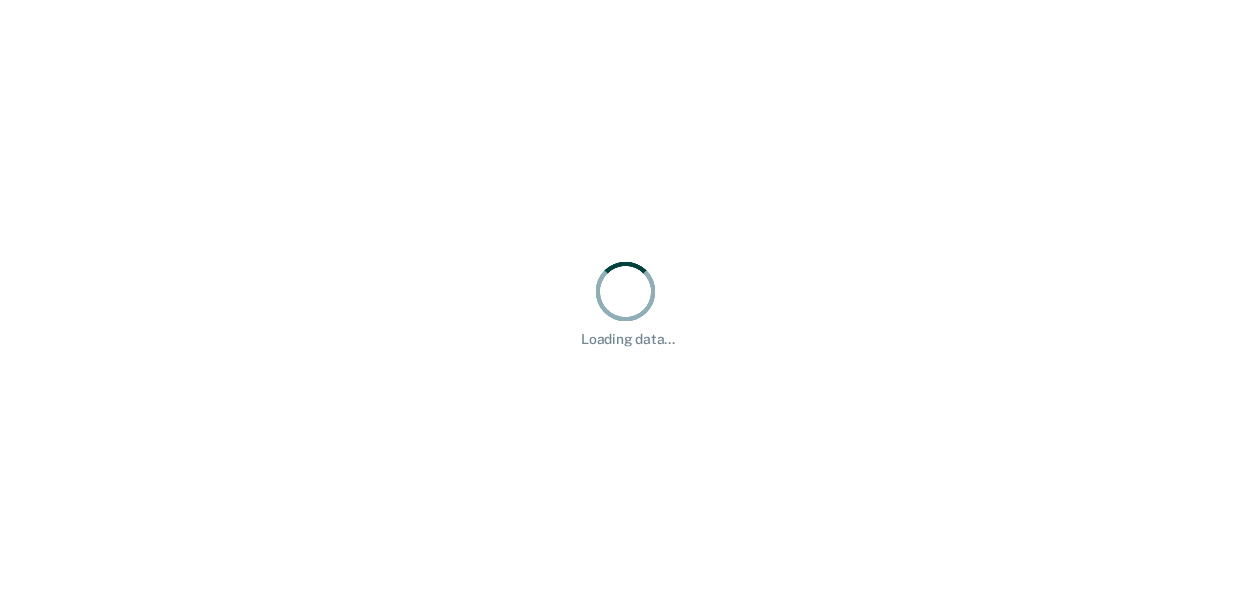 scroll, scrollTop: 0, scrollLeft: 0, axis: both 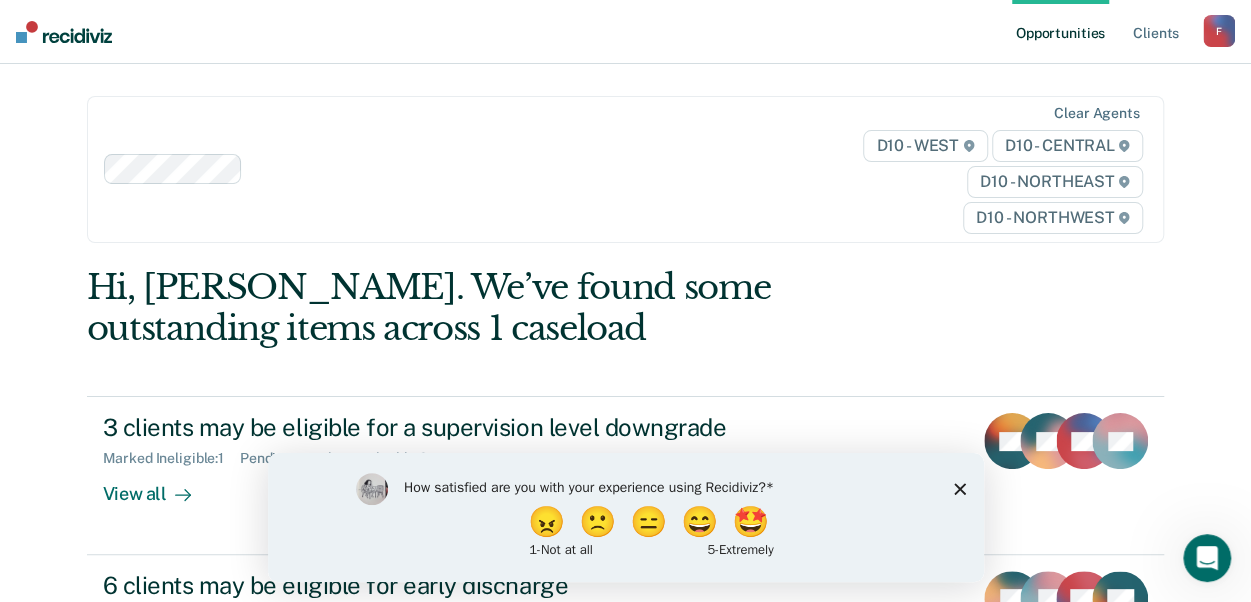 click 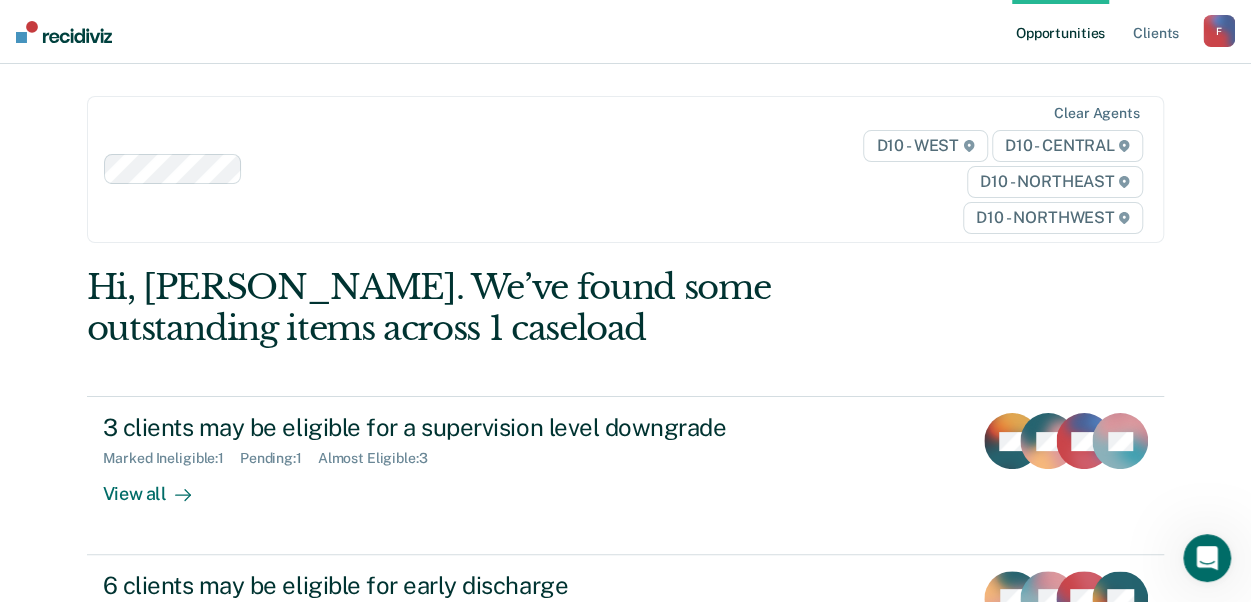 scroll, scrollTop: 100, scrollLeft: 0, axis: vertical 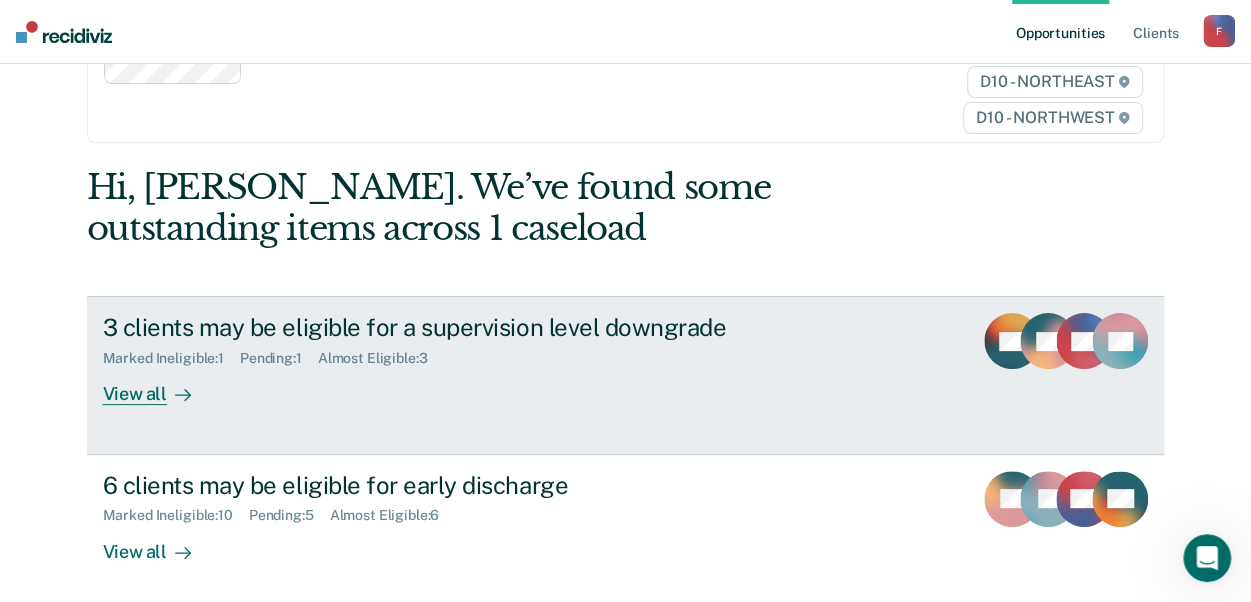 click on "View all" at bounding box center [159, 386] 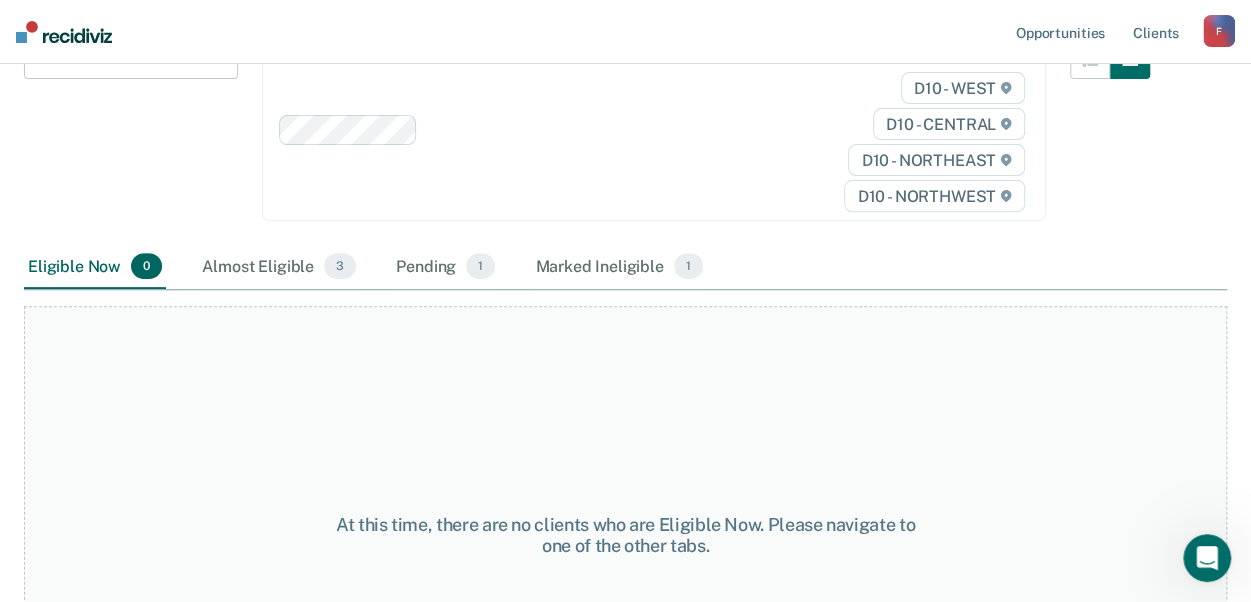 scroll, scrollTop: 300, scrollLeft: 0, axis: vertical 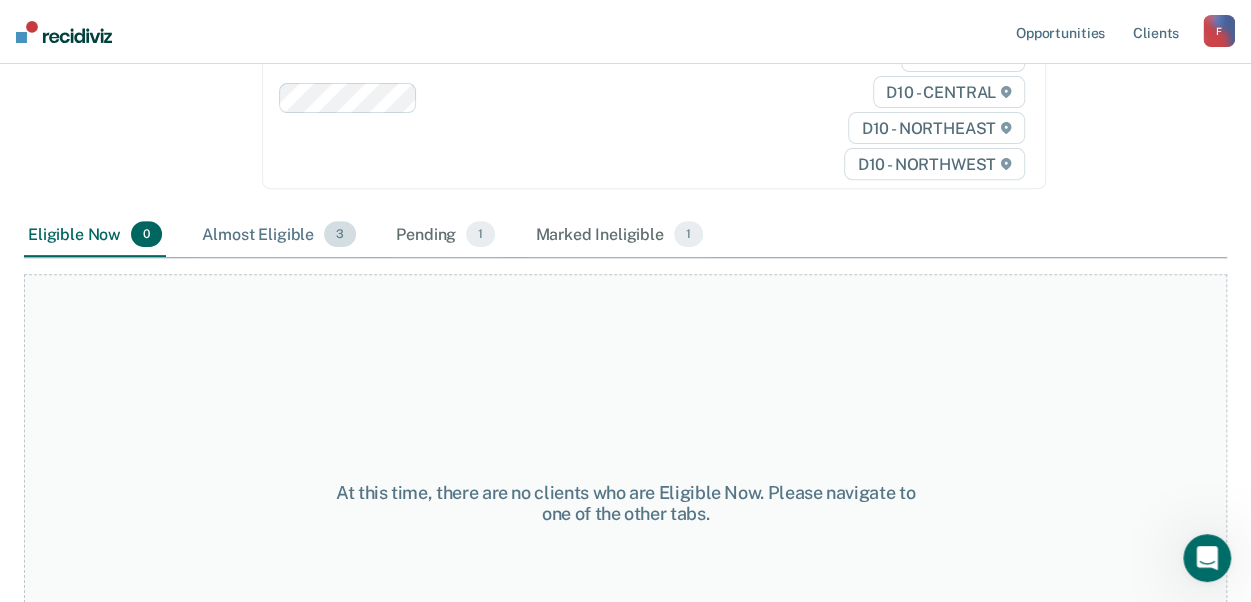 click on "Almost Eligible 3" at bounding box center [279, 235] 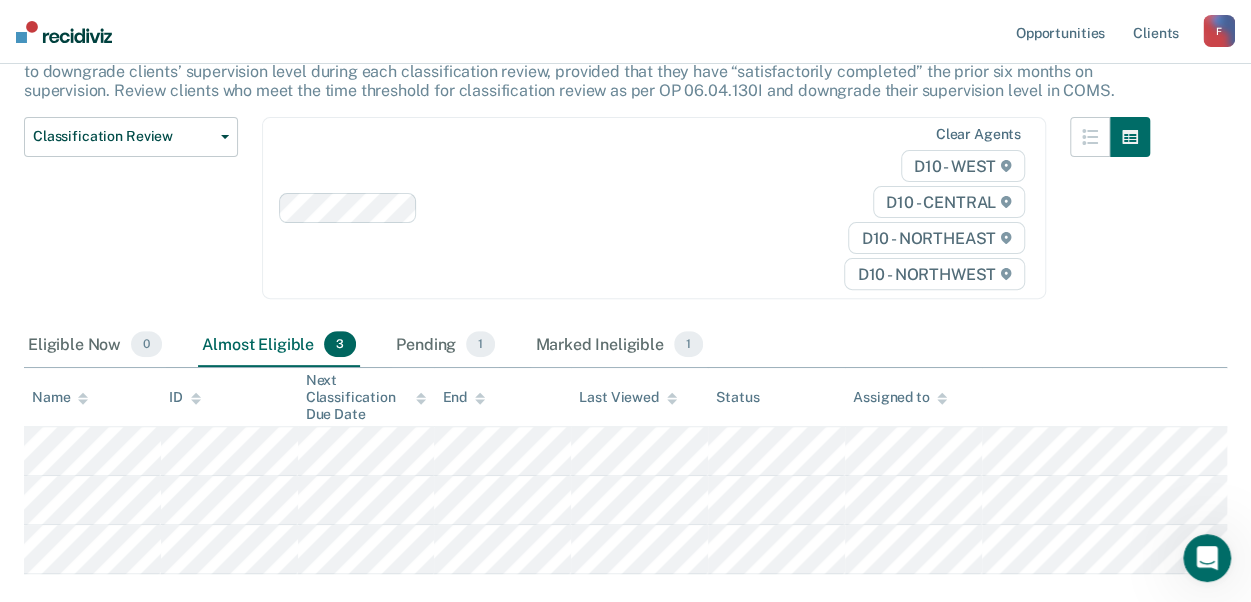 scroll, scrollTop: 0, scrollLeft: 0, axis: both 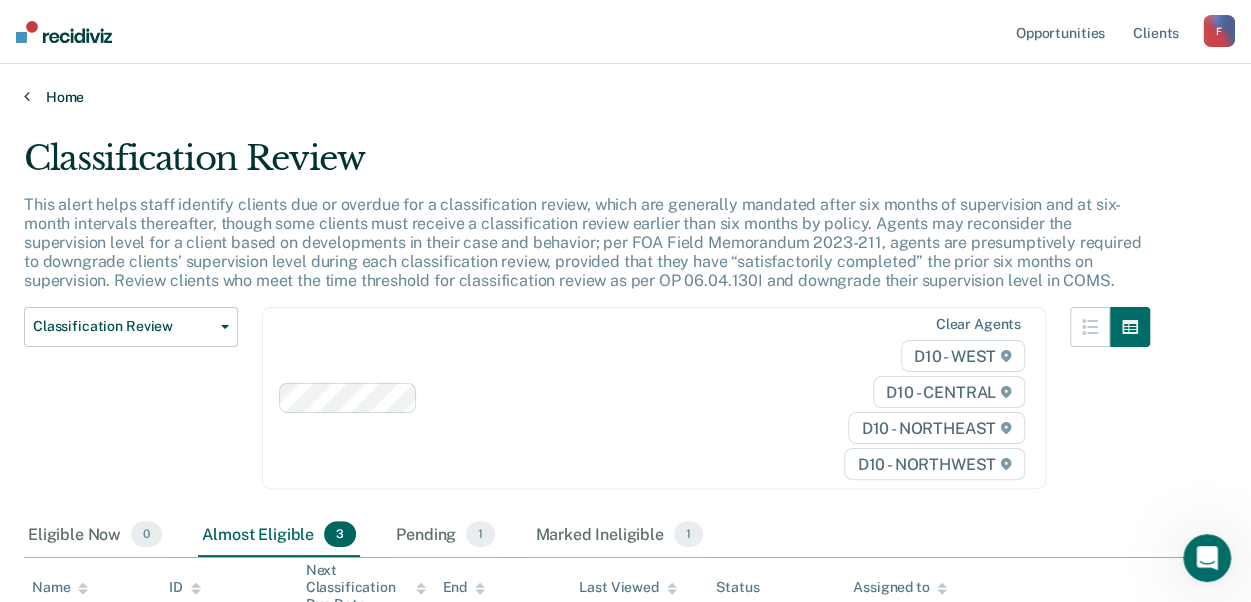 click on "Home" at bounding box center [625, 97] 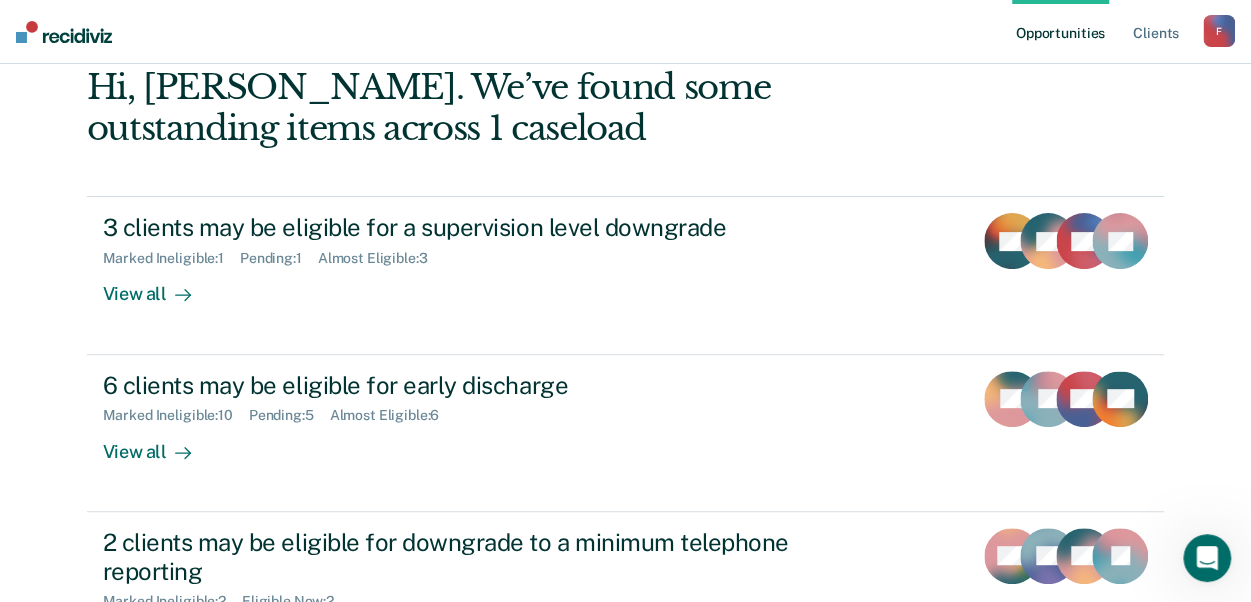 scroll, scrollTop: 300, scrollLeft: 0, axis: vertical 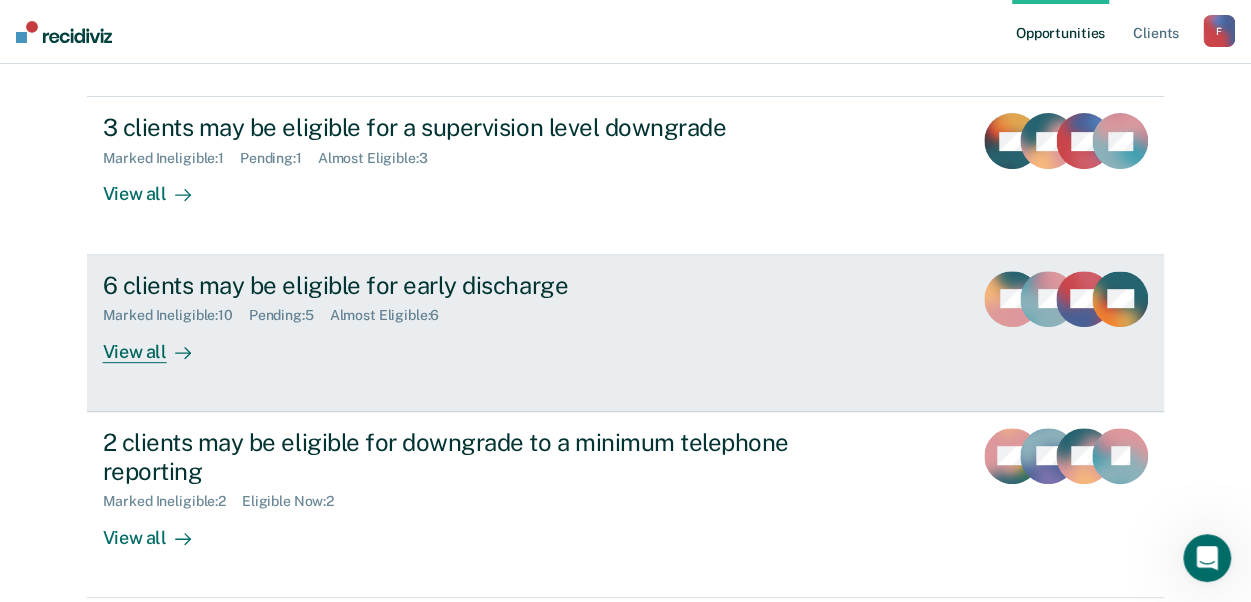 click on "View all" at bounding box center (159, 343) 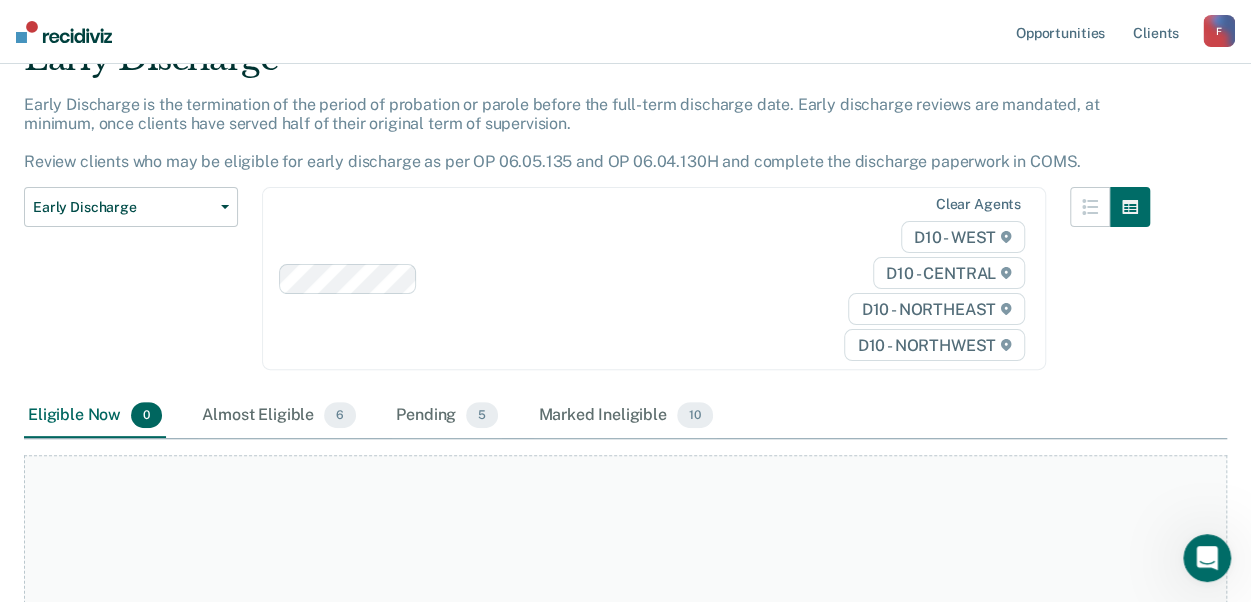 scroll, scrollTop: 200, scrollLeft: 0, axis: vertical 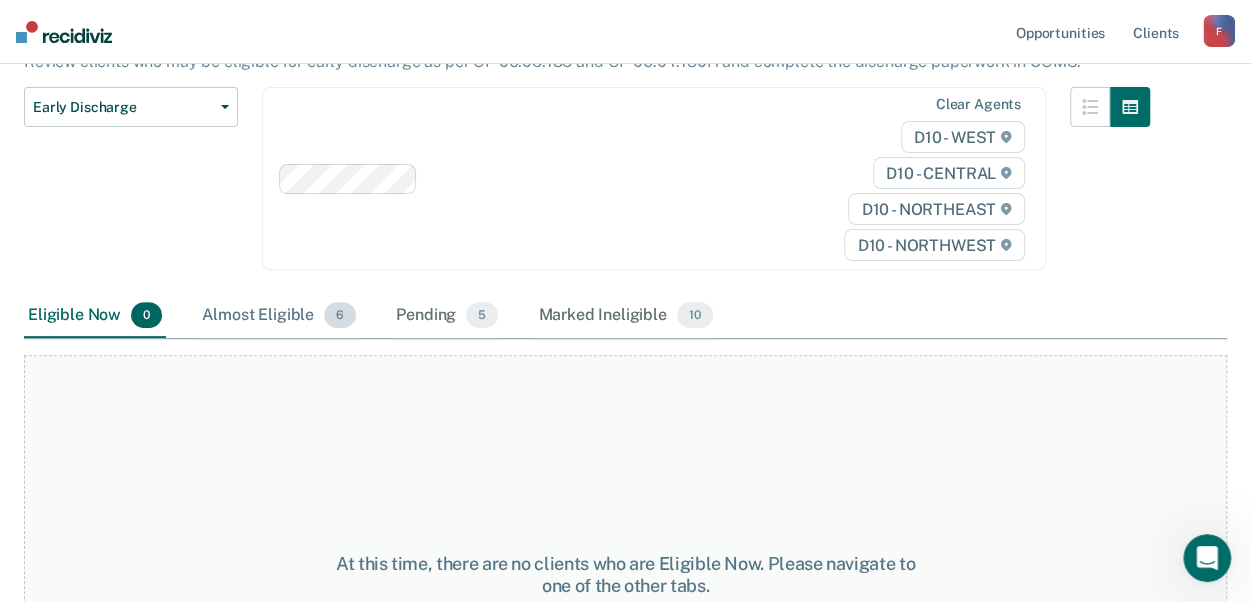 click on "Almost Eligible 6" at bounding box center [279, 316] 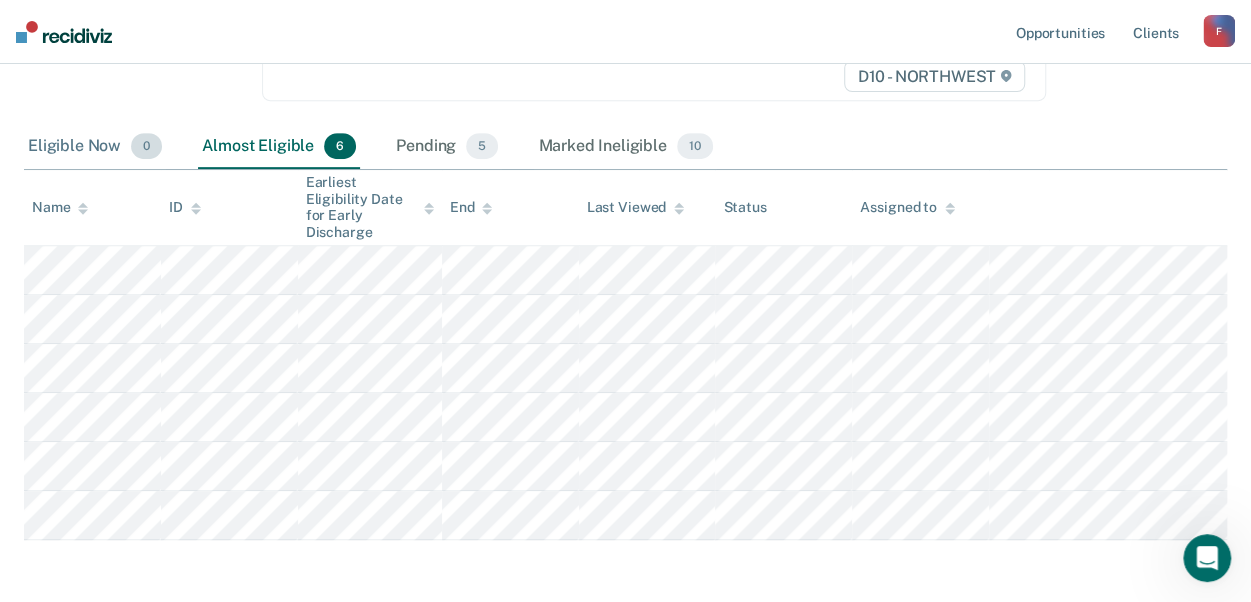 scroll, scrollTop: 400, scrollLeft: 0, axis: vertical 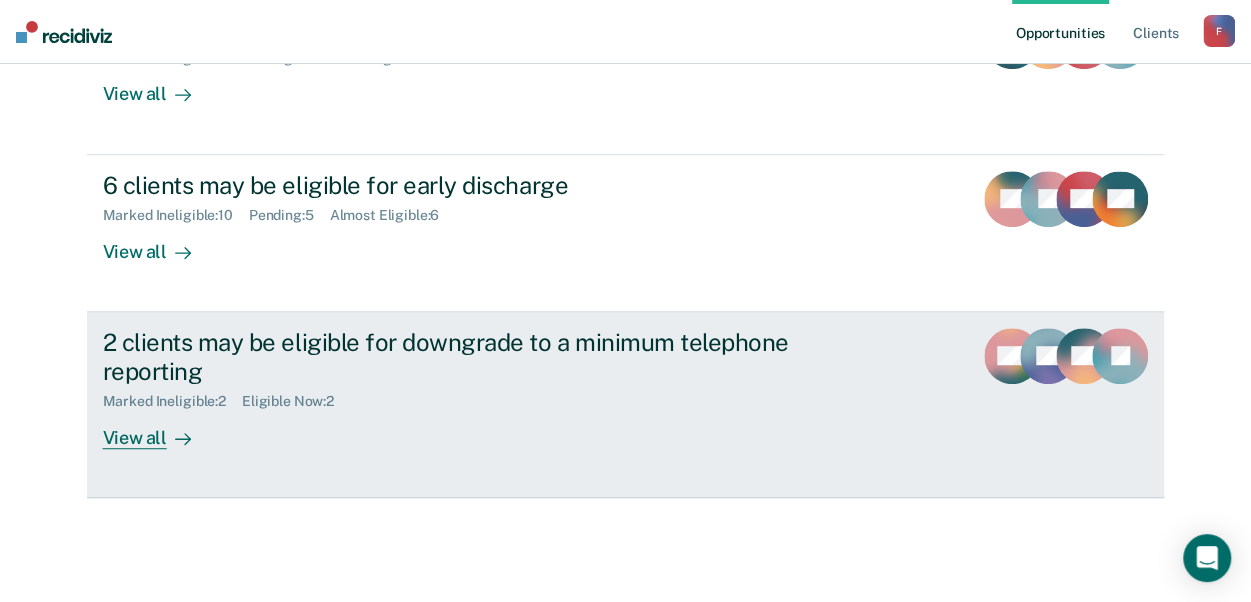 click on "View all" at bounding box center (159, 429) 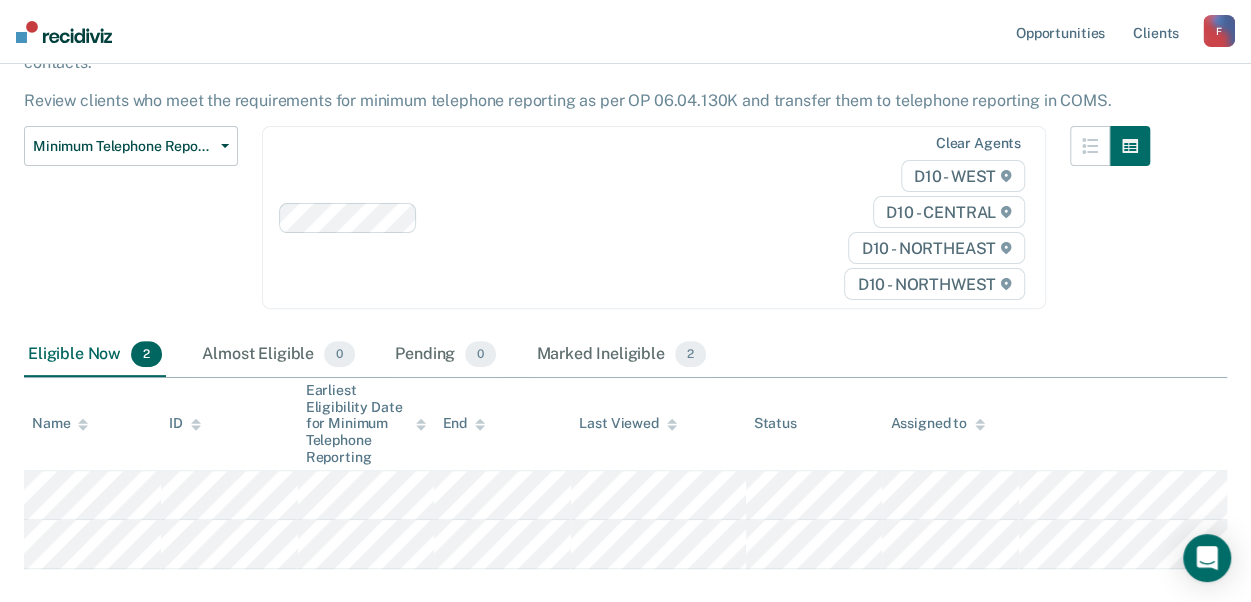 scroll, scrollTop: 200, scrollLeft: 0, axis: vertical 